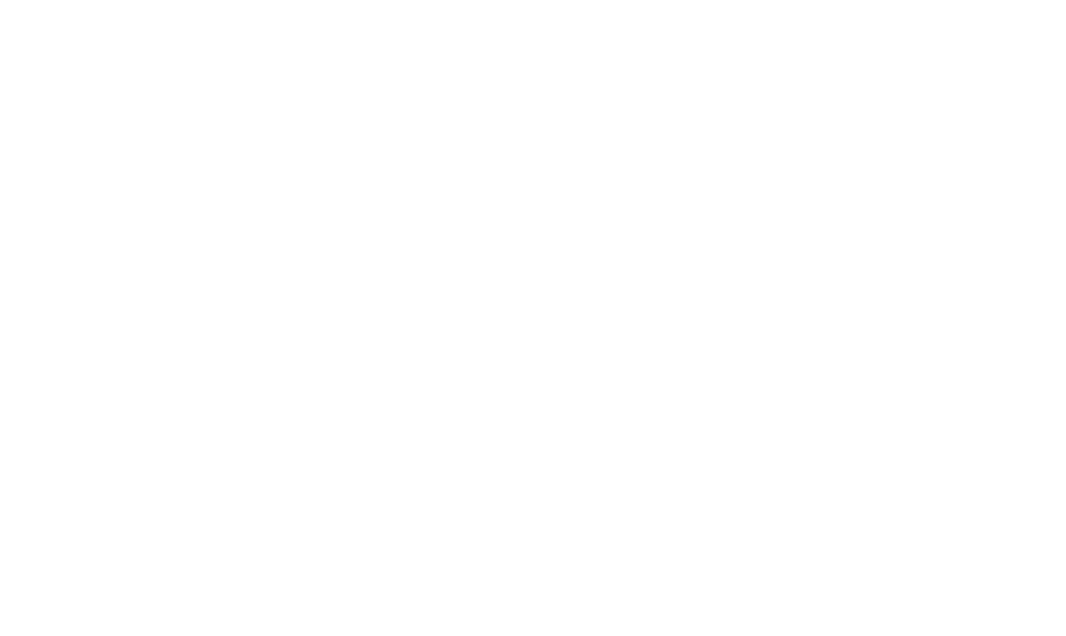scroll, scrollTop: 0, scrollLeft: 0, axis: both 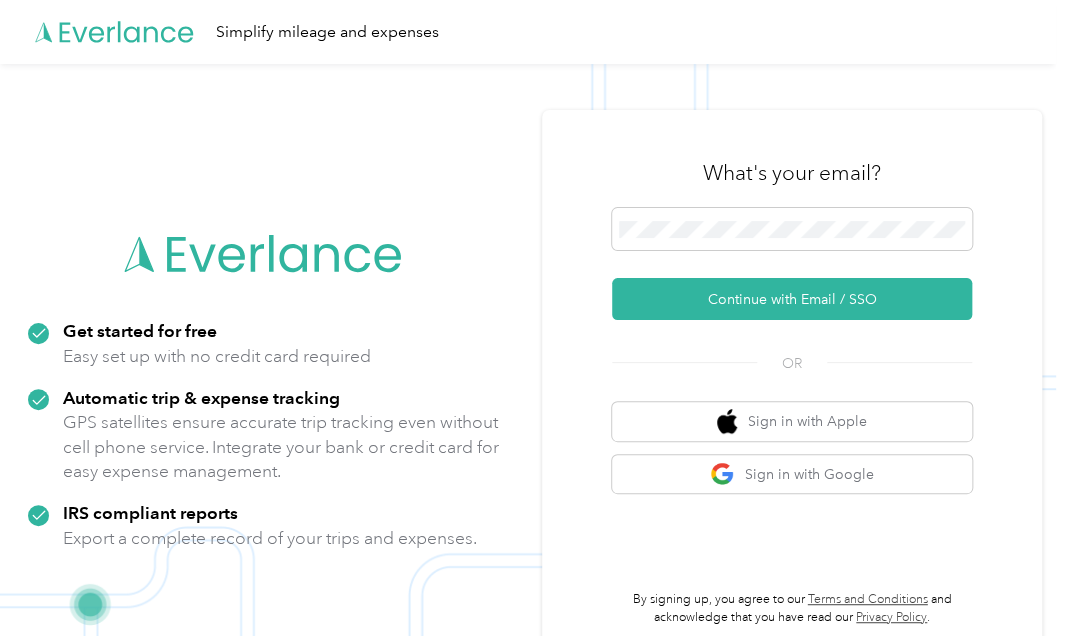 click at bounding box center [792, 229] 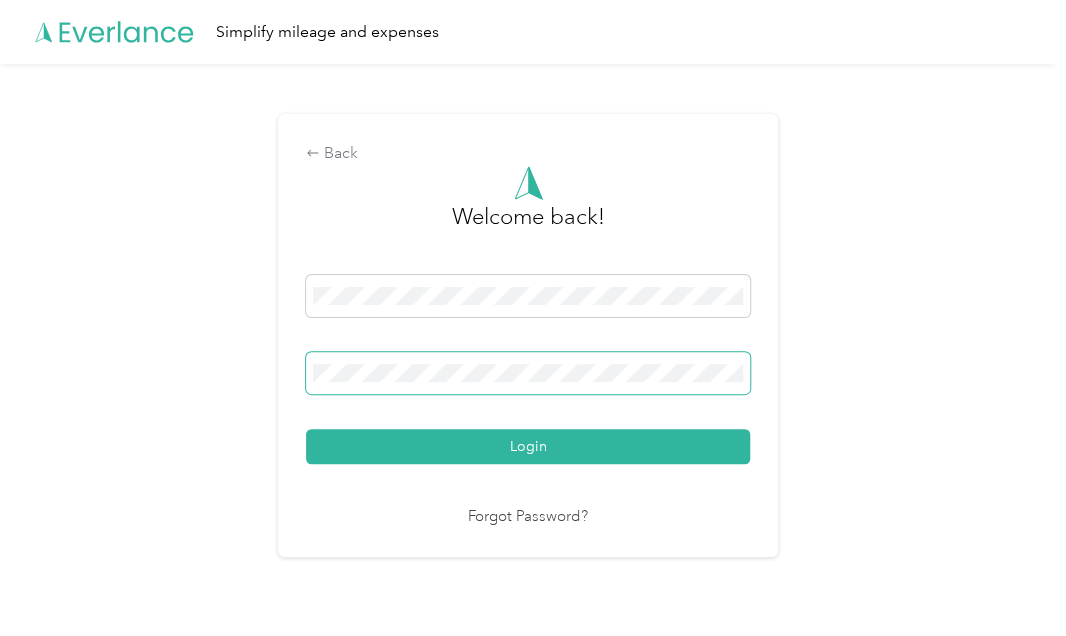 click on "Login" at bounding box center [528, 446] 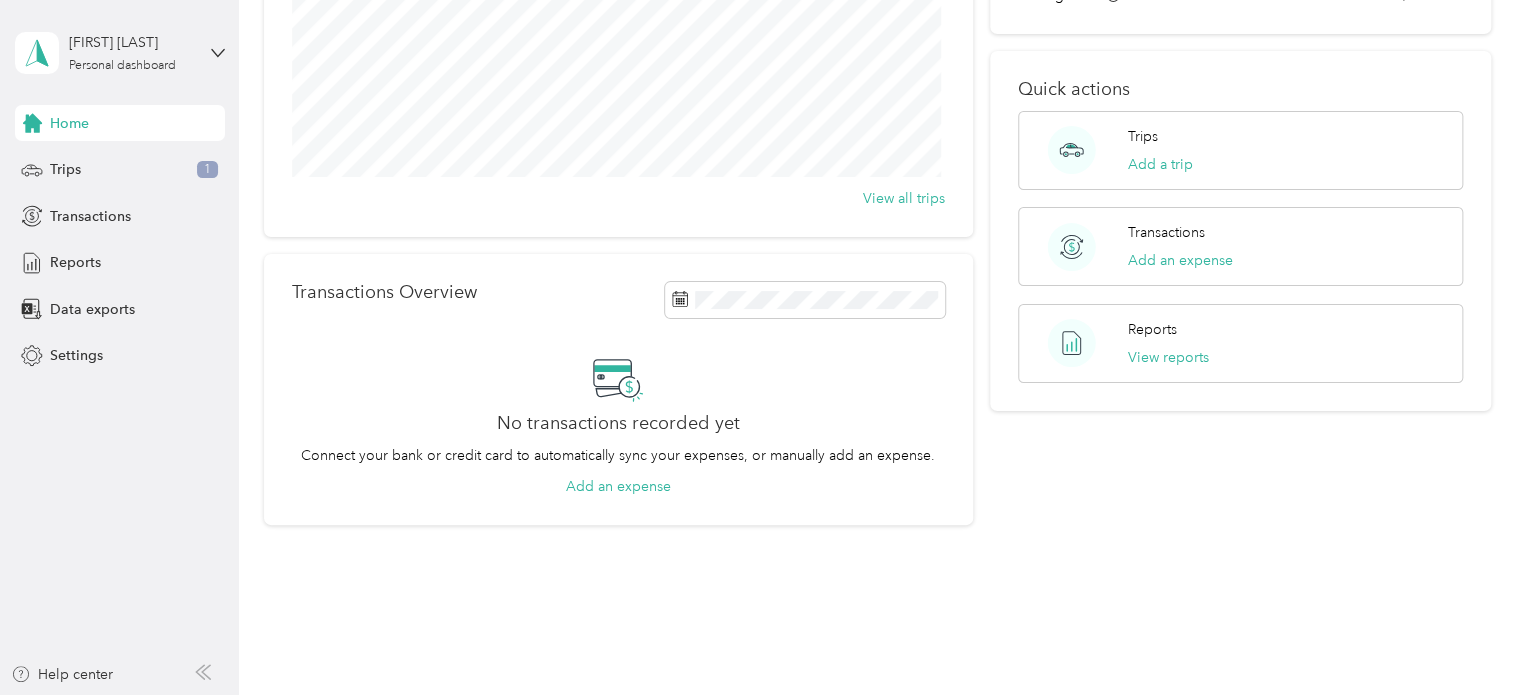 scroll, scrollTop: 300, scrollLeft: 0, axis: vertical 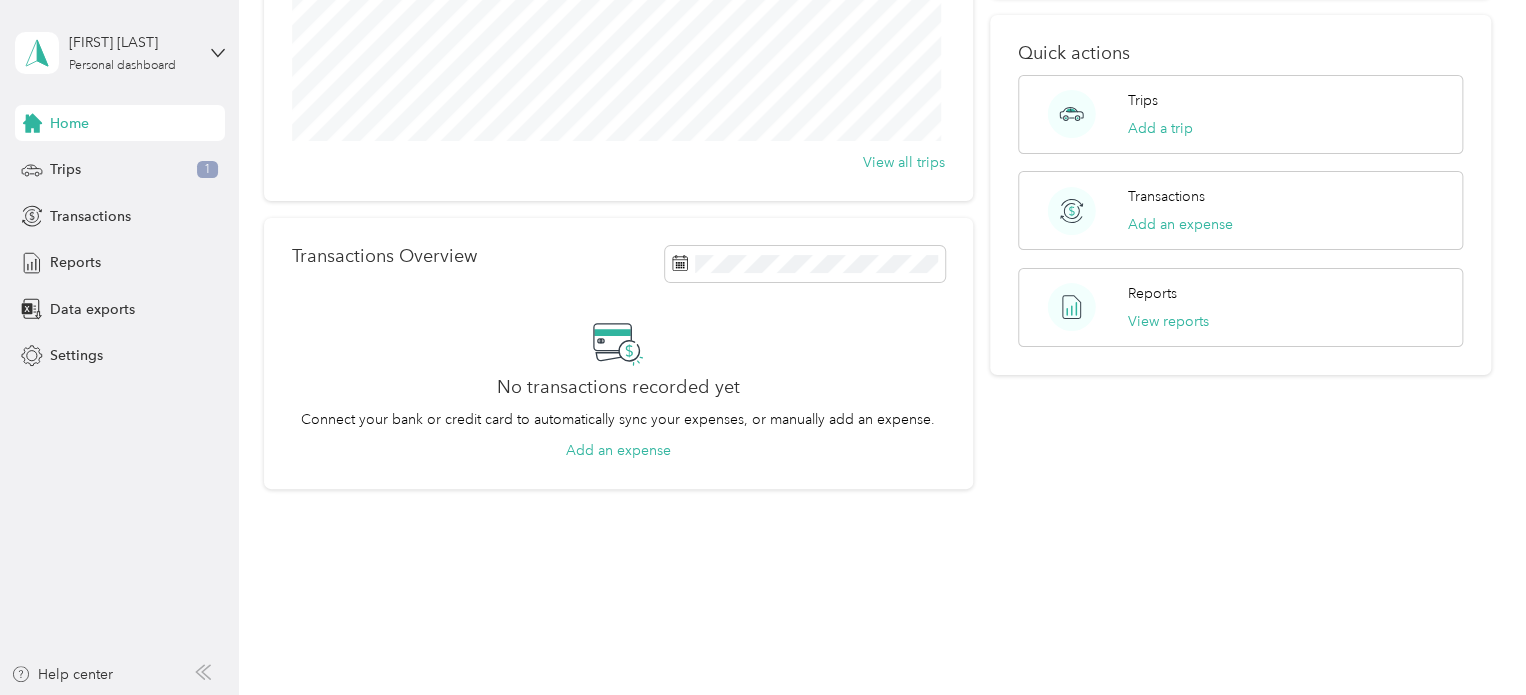 click on "Trips 1" at bounding box center [120, 170] 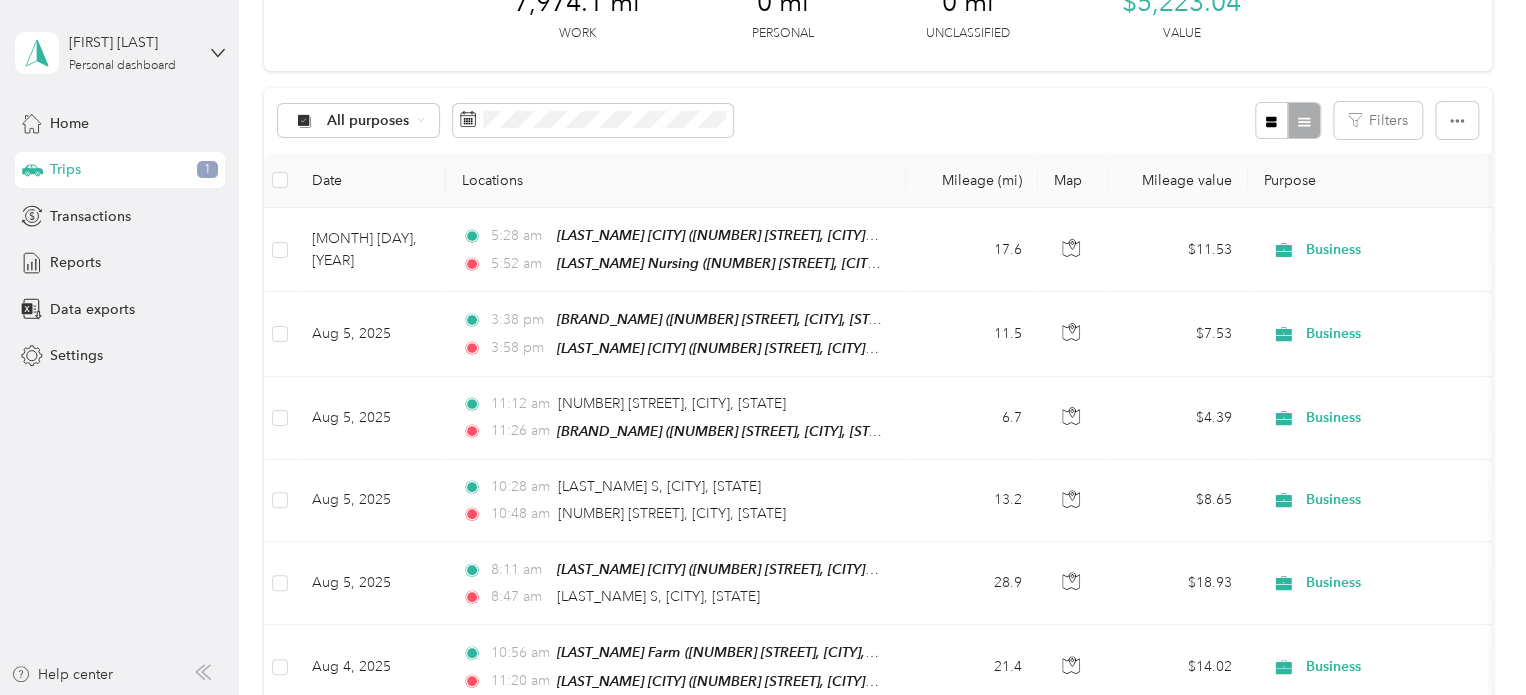 scroll, scrollTop: 0, scrollLeft: 0, axis: both 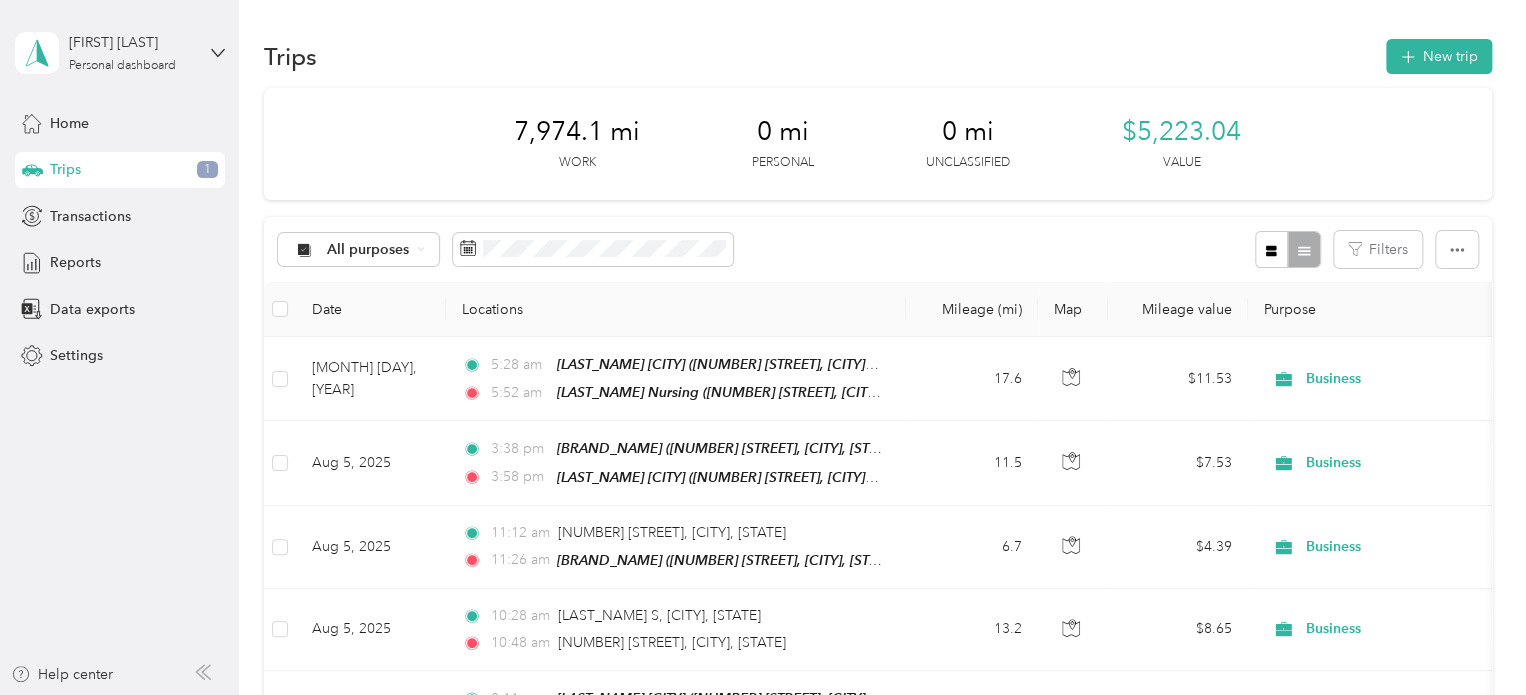click on "New trip" at bounding box center (1439, 56) 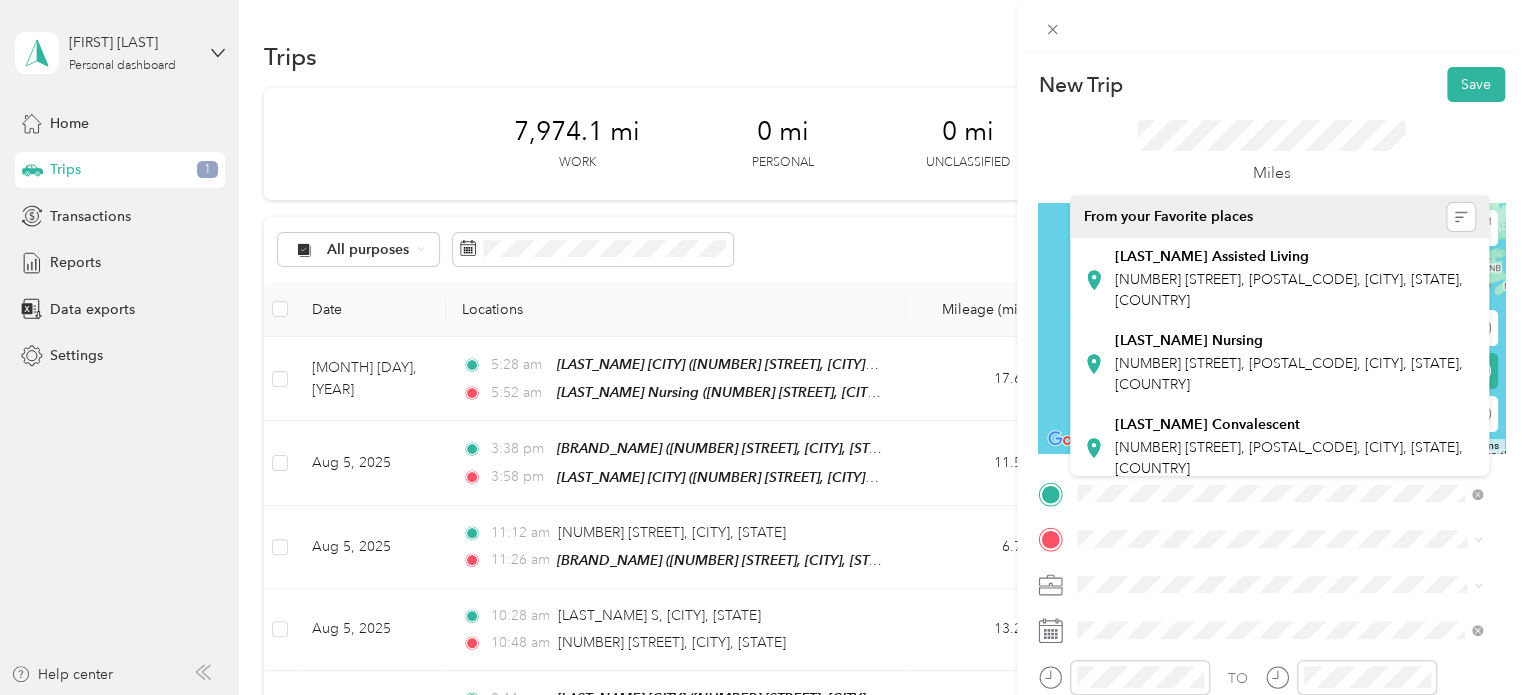 click on "[NUMBER] [STREET], [POSTAL_CODE], [CITY], [STATE], [COUNTRY]" at bounding box center (1289, 374) 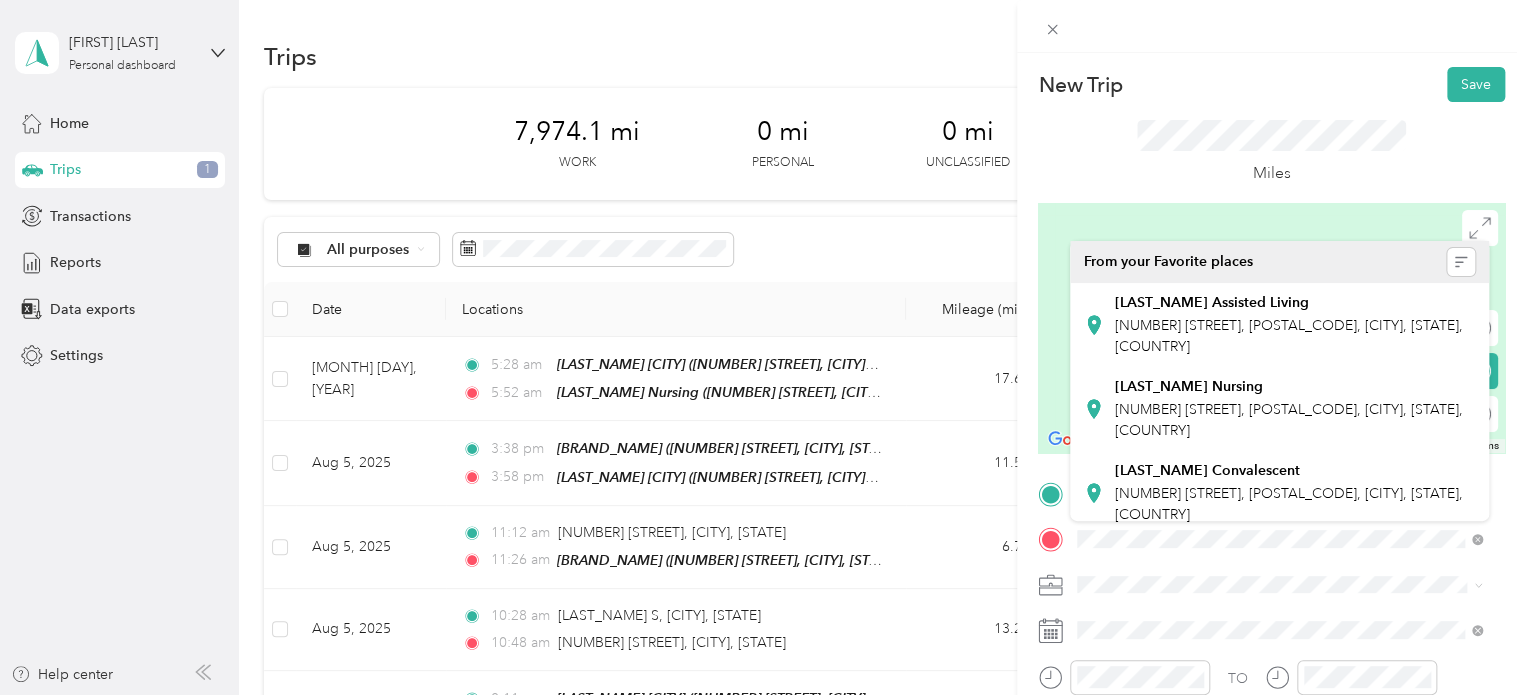 click on "[NUMBER] [STREET], [POSTAL_CODE], [CITY], [STATE], [COUNTRY]" at bounding box center (1289, 504) 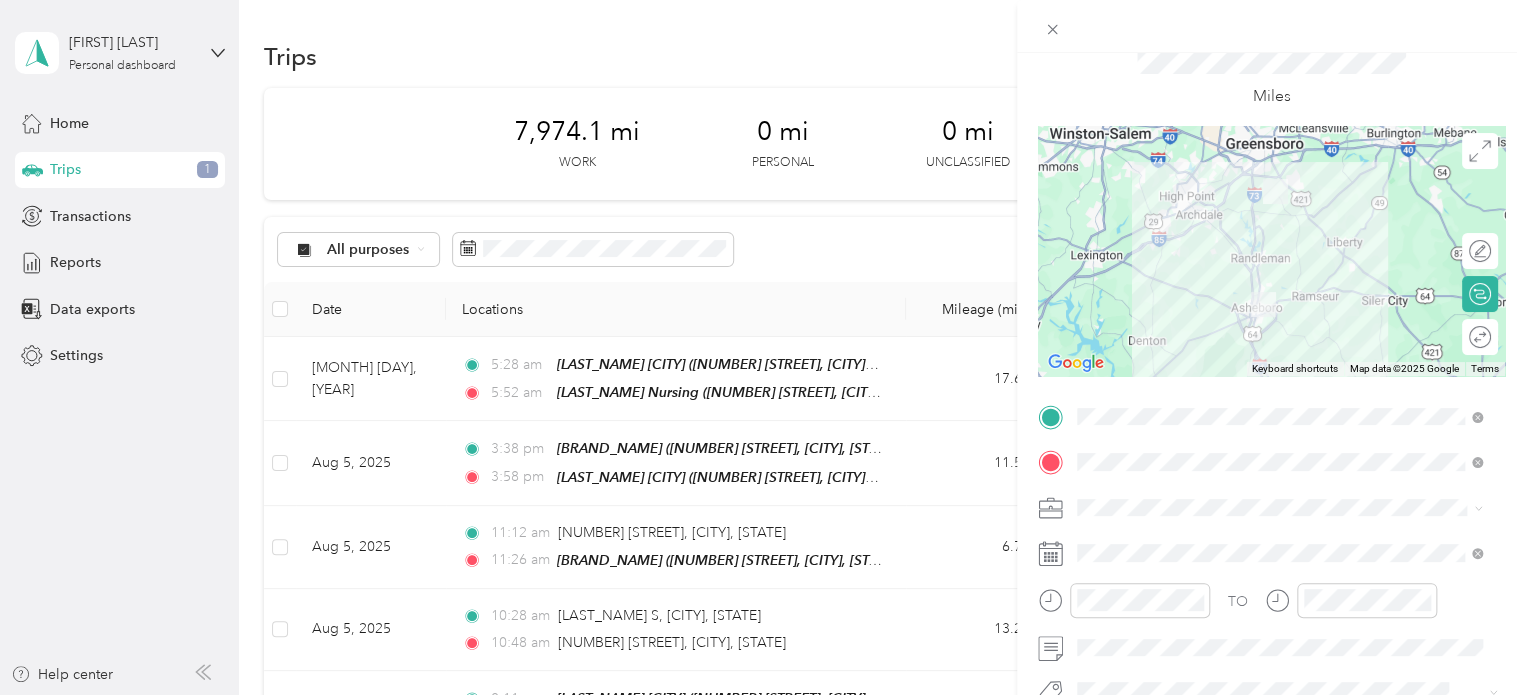 scroll, scrollTop: 88, scrollLeft: 0, axis: vertical 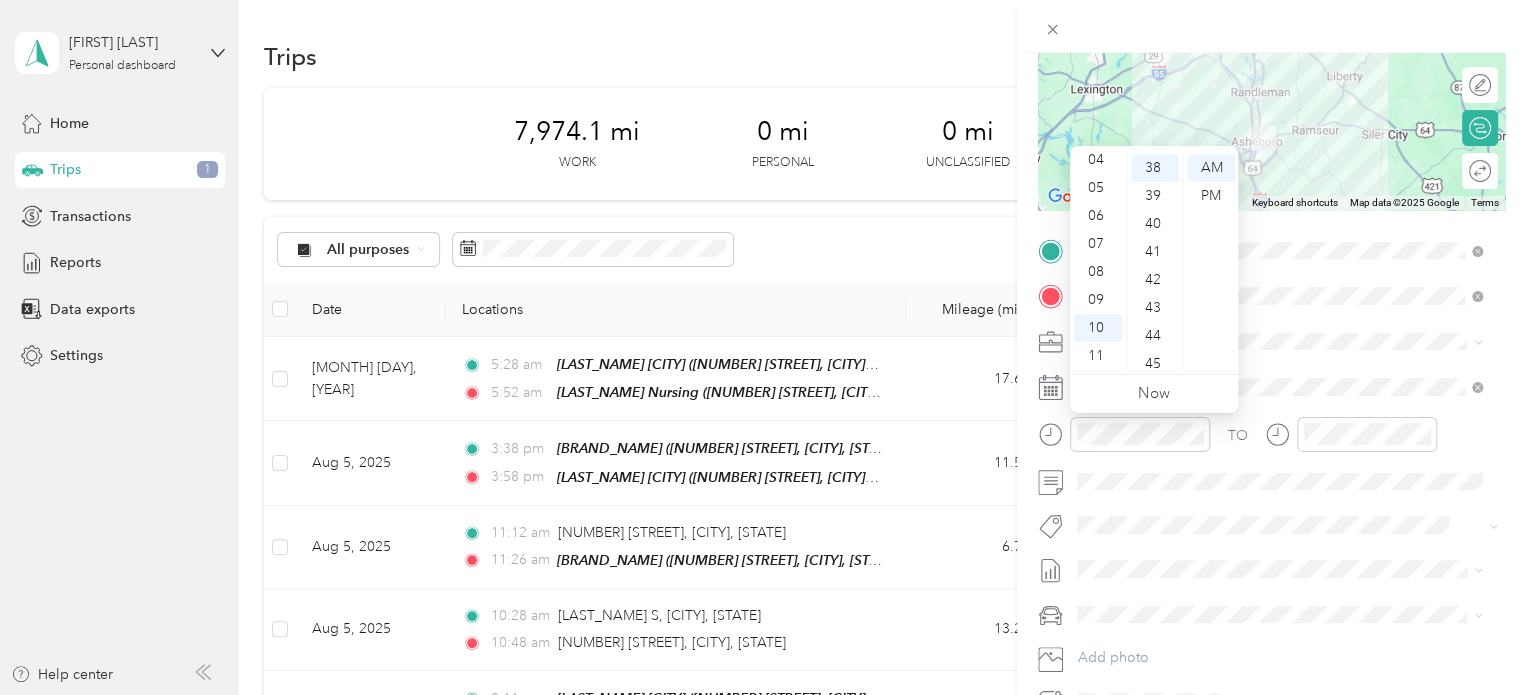 click on "09" at bounding box center (1098, 300) 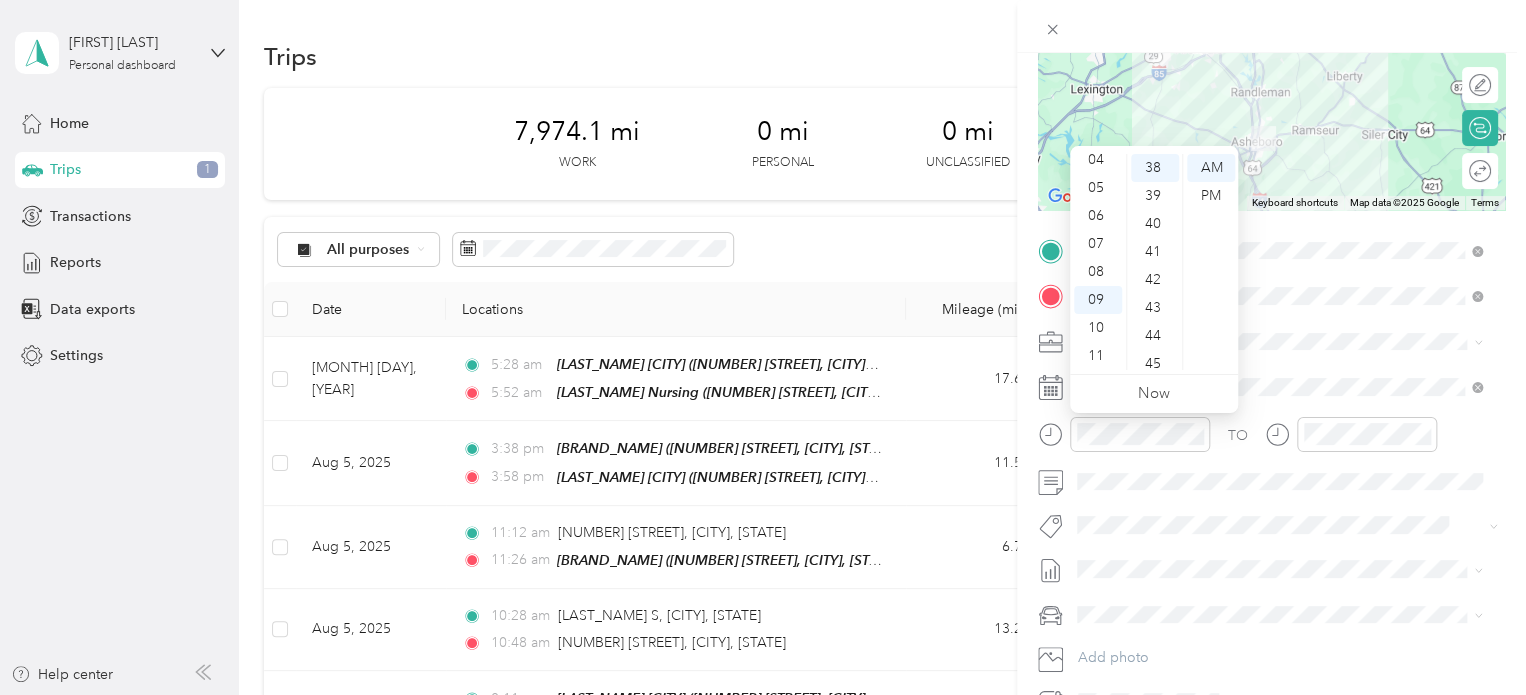 click on "45" at bounding box center (1155, 364) 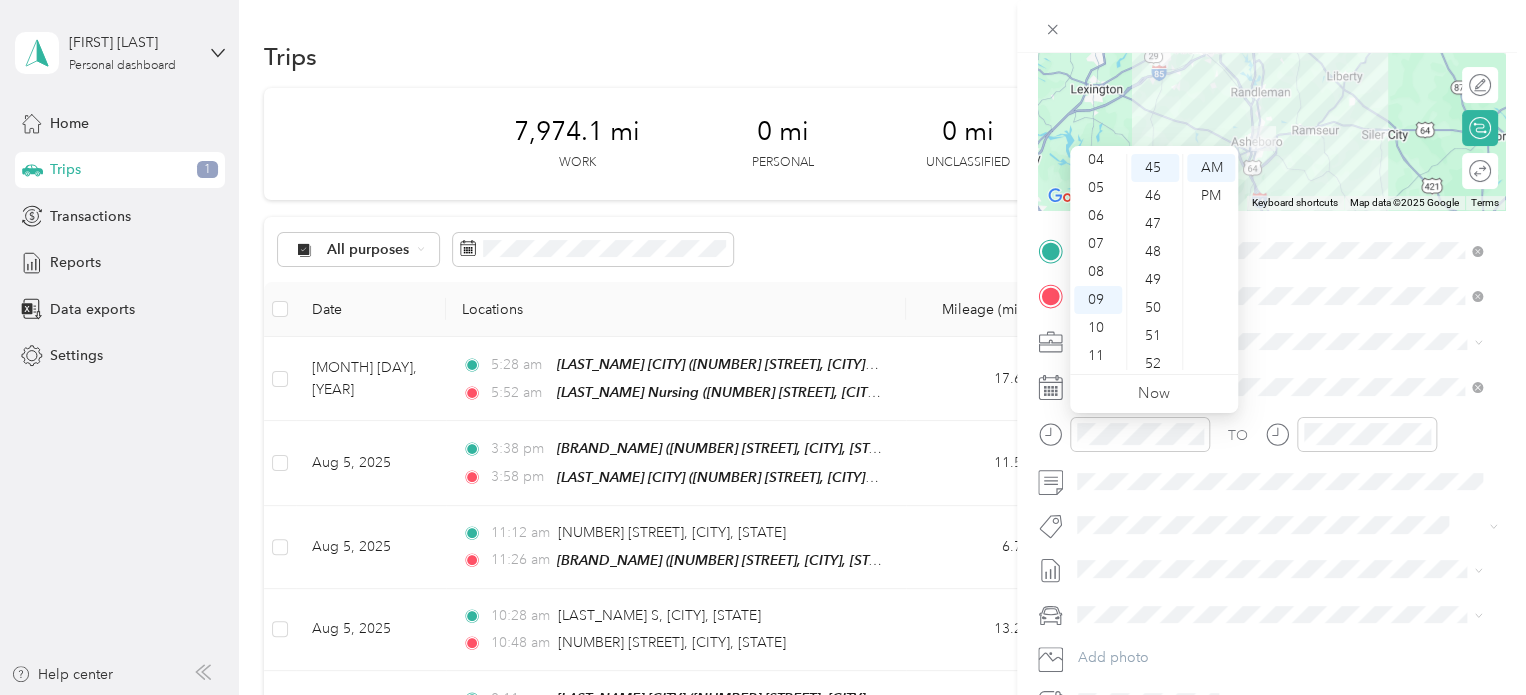click on "51" at bounding box center [1155, 336] 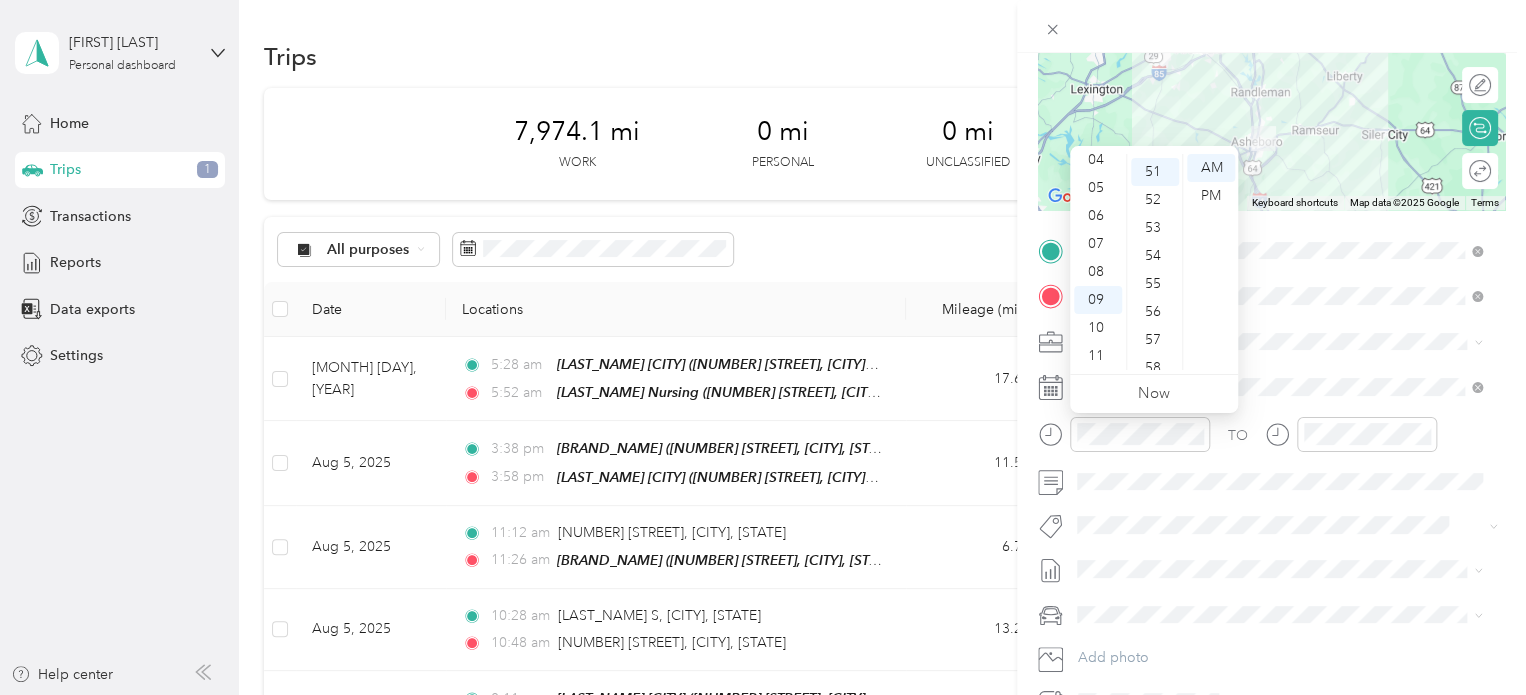 scroll, scrollTop: 1428, scrollLeft: 0, axis: vertical 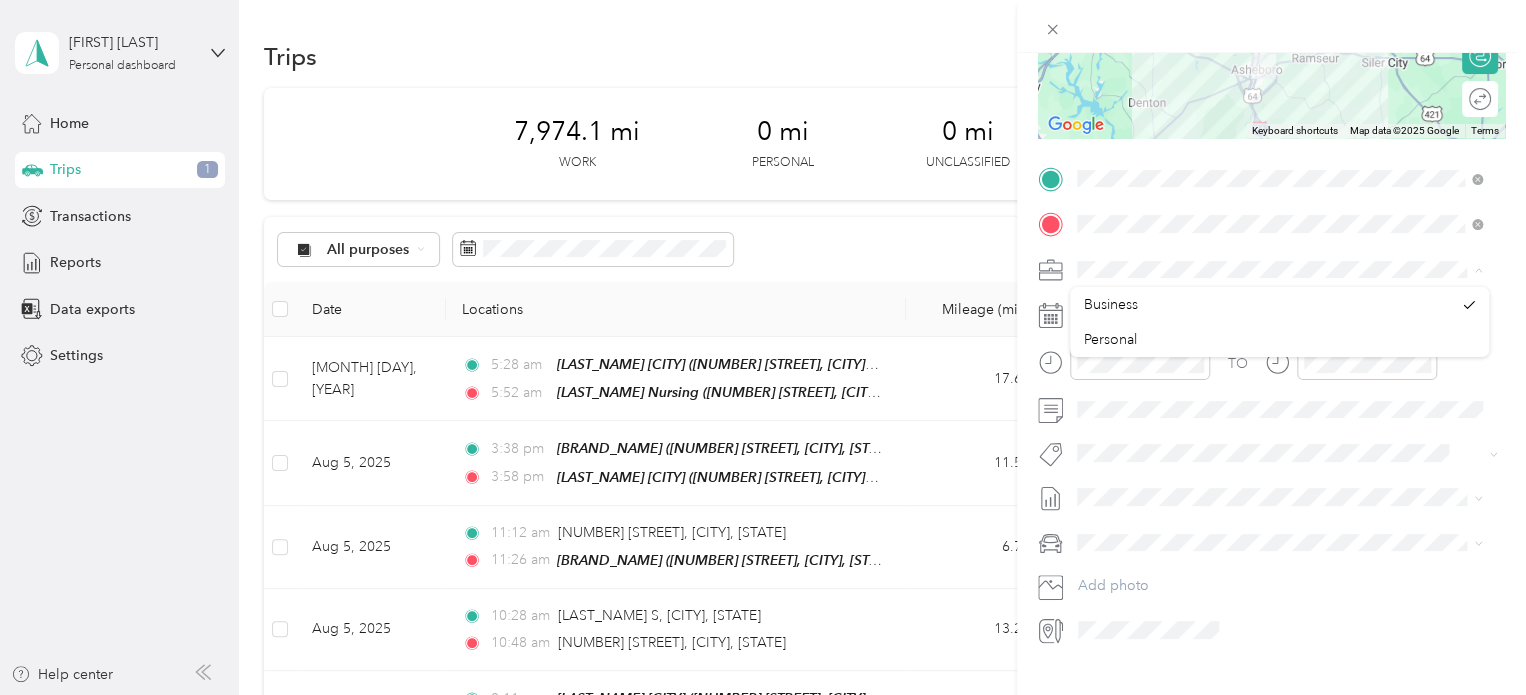 click on "Business" at bounding box center (1111, 304) 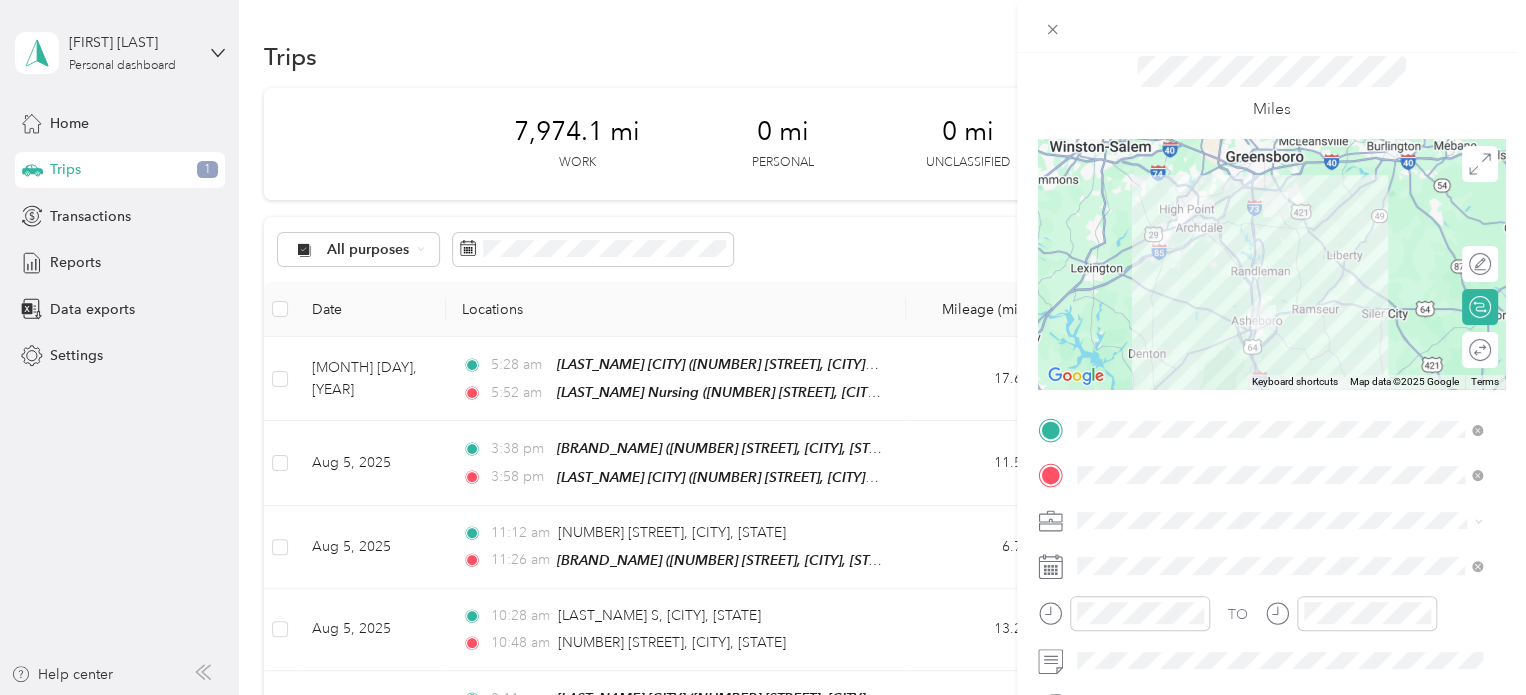 scroll, scrollTop: 0, scrollLeft: 0, axis: both 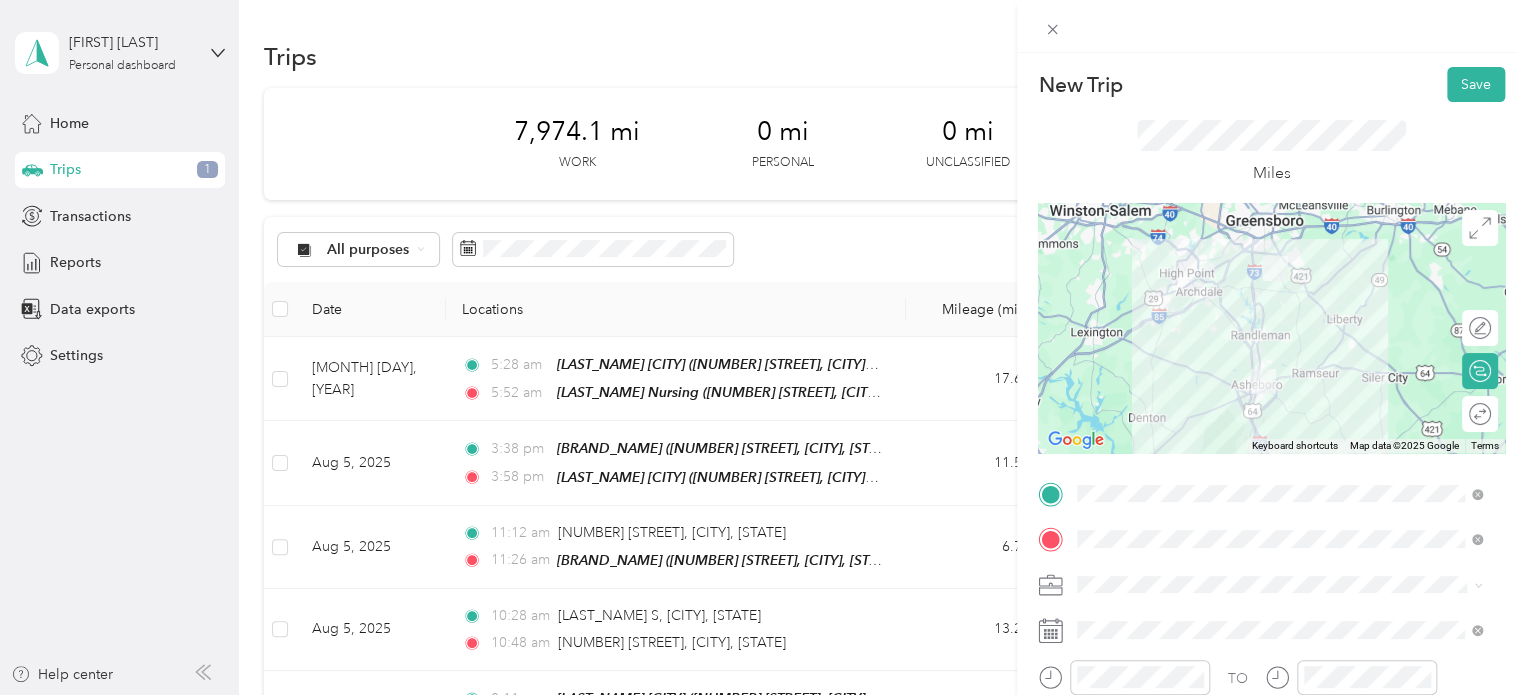 click on "Save" at bounding box center [1476, 84] 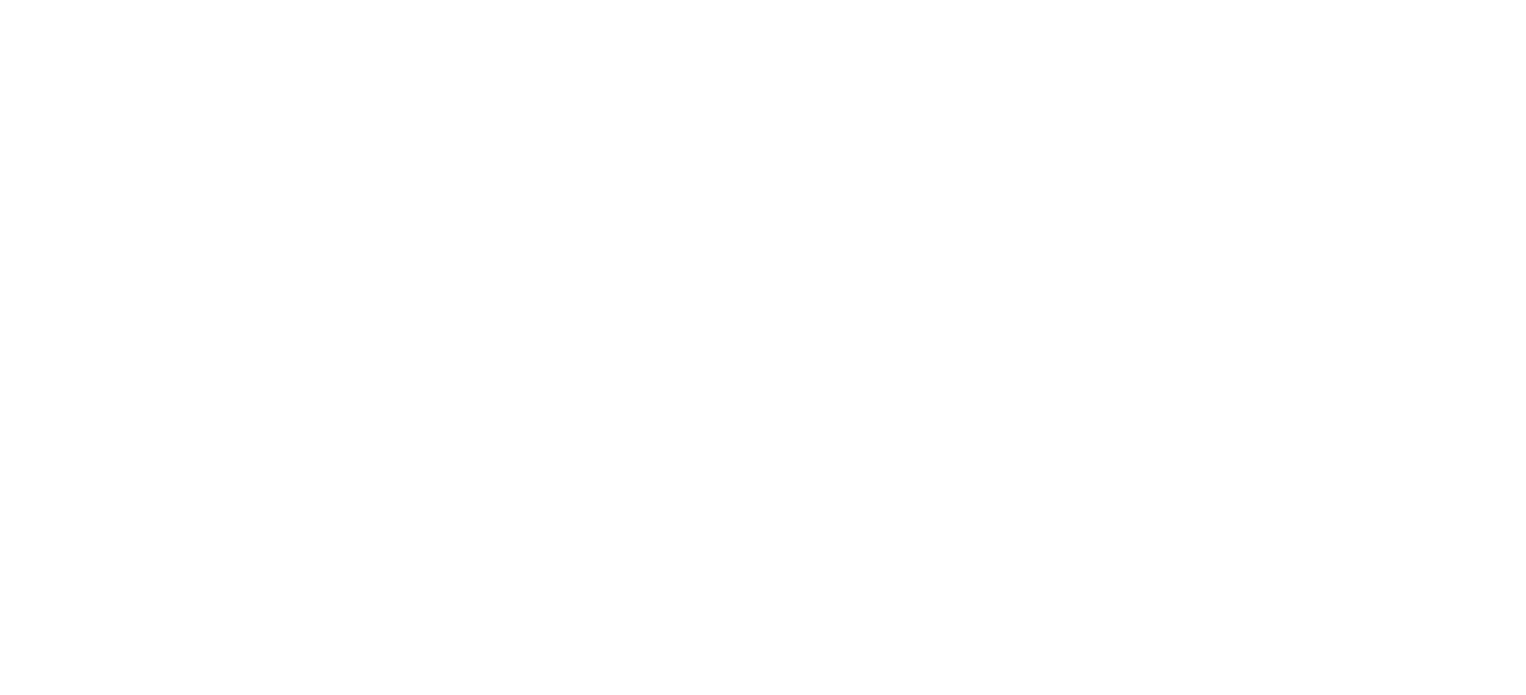 scroll, scrollTop: 0, scrollLeft: 0, axis: both 